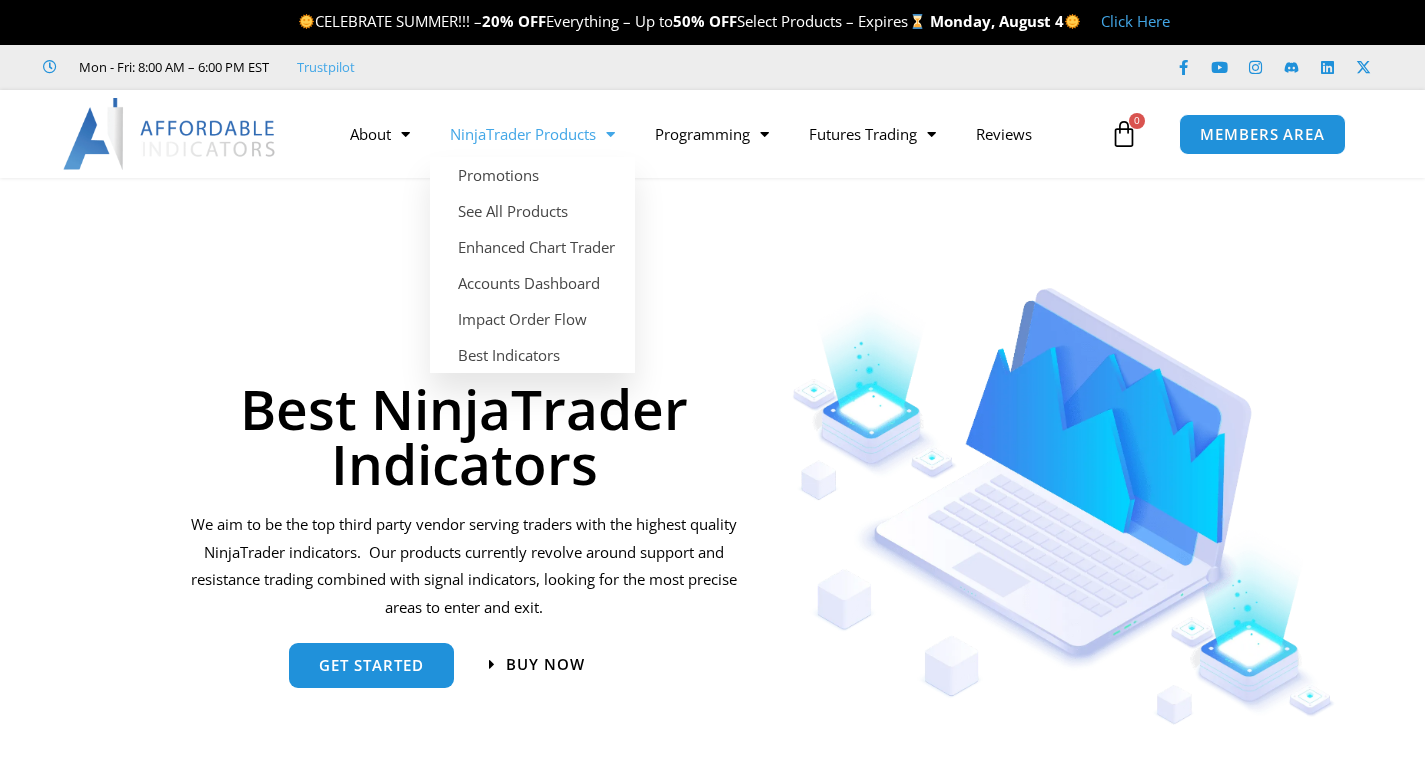 scroll, scrollTop: 0, scrollLeft: 0, axis: both 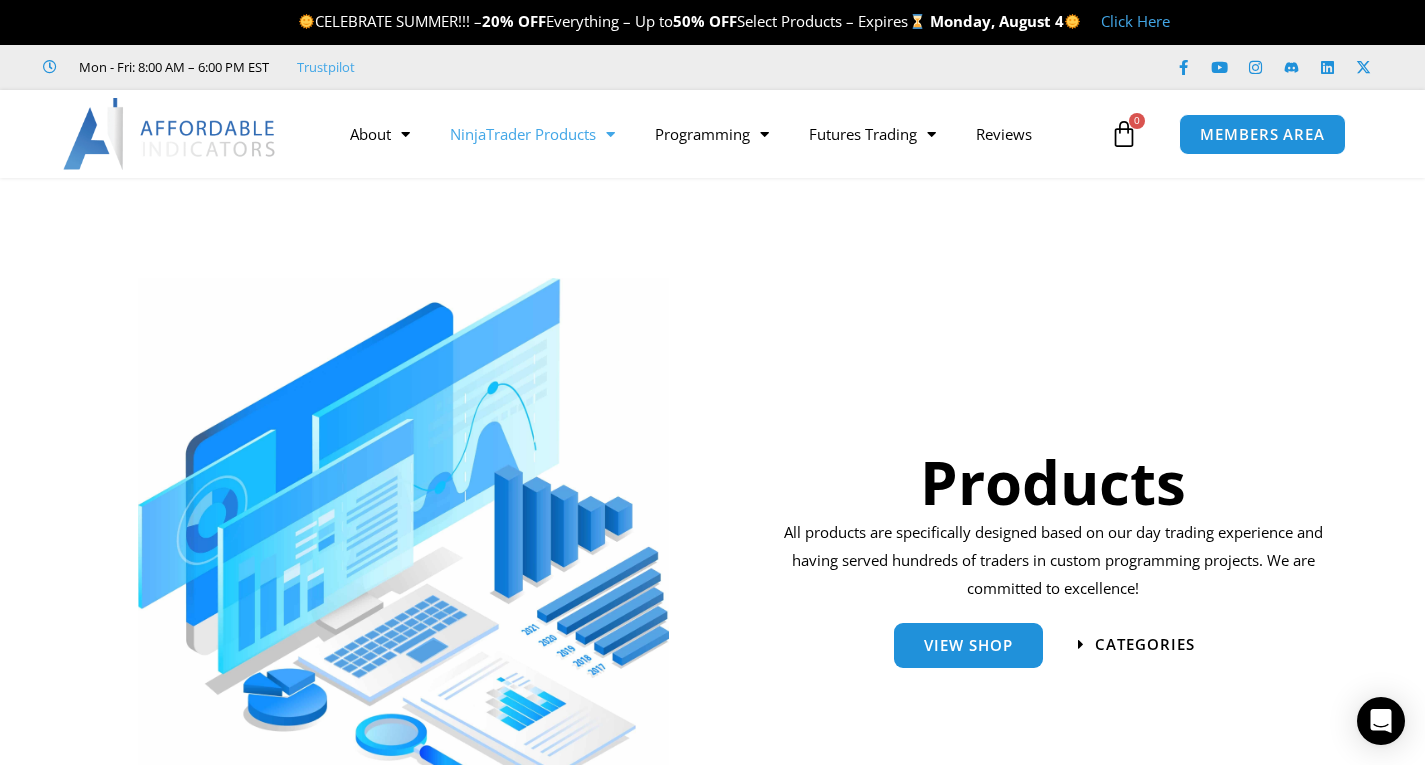 click 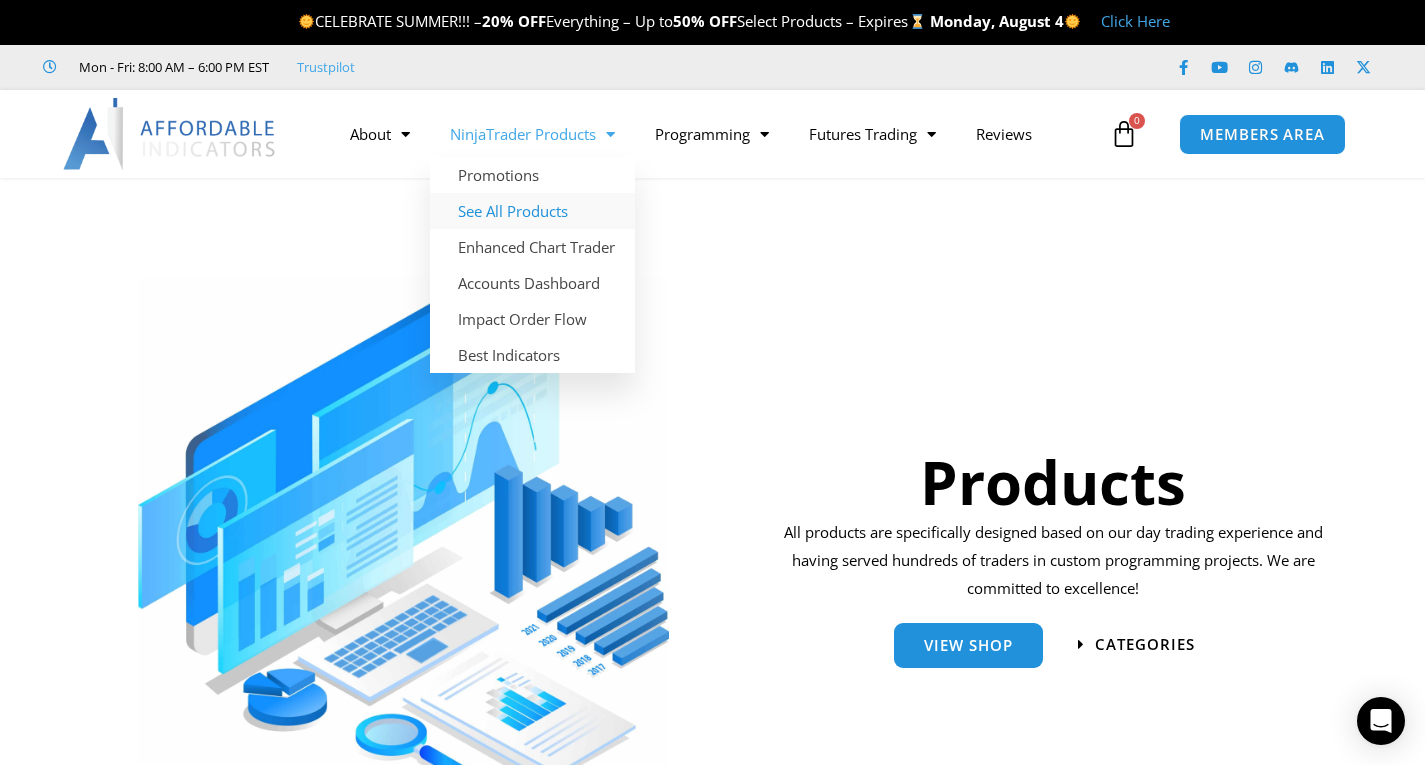 click on "See All Products" 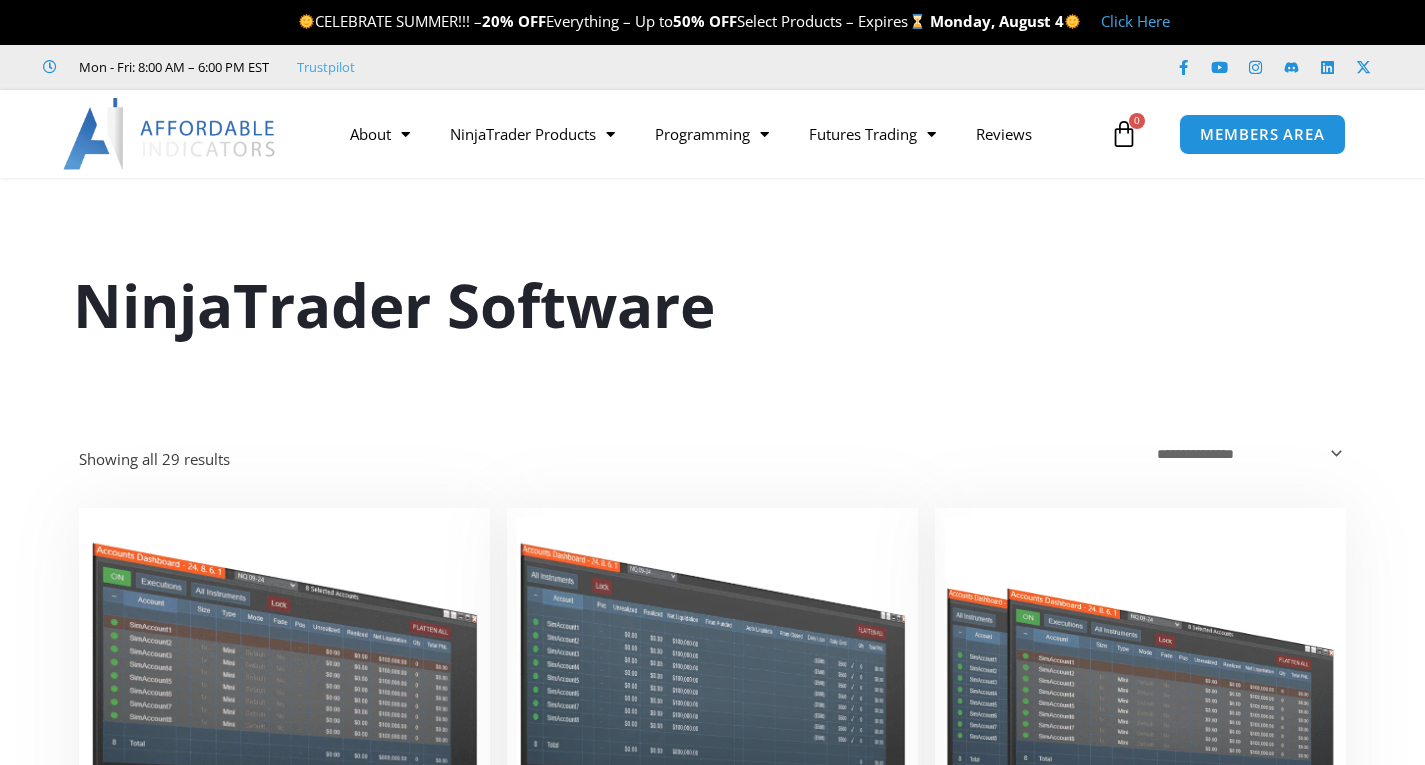 scroll, scrollTop: 2, scrollLeft: 0, axis: vertical 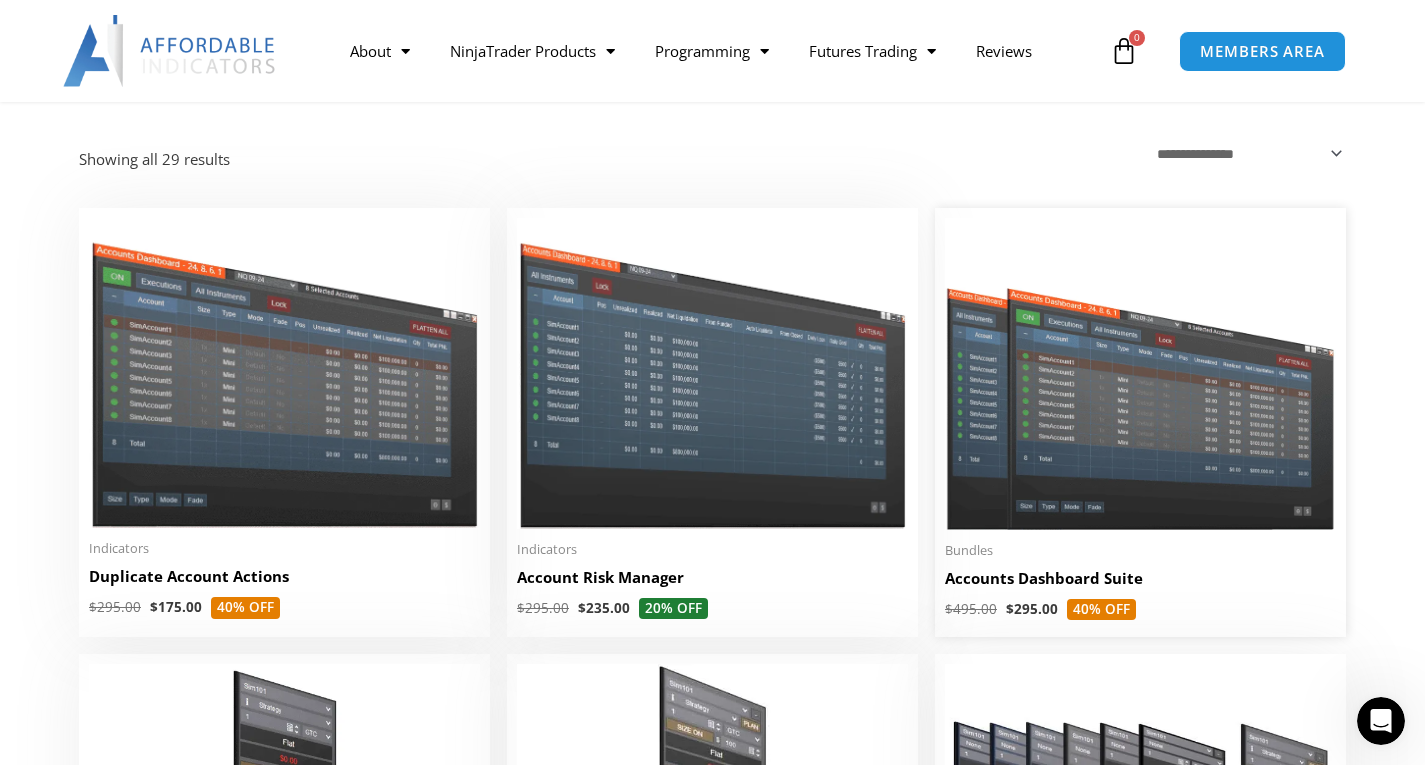 click at bounding box center [1140, 374] 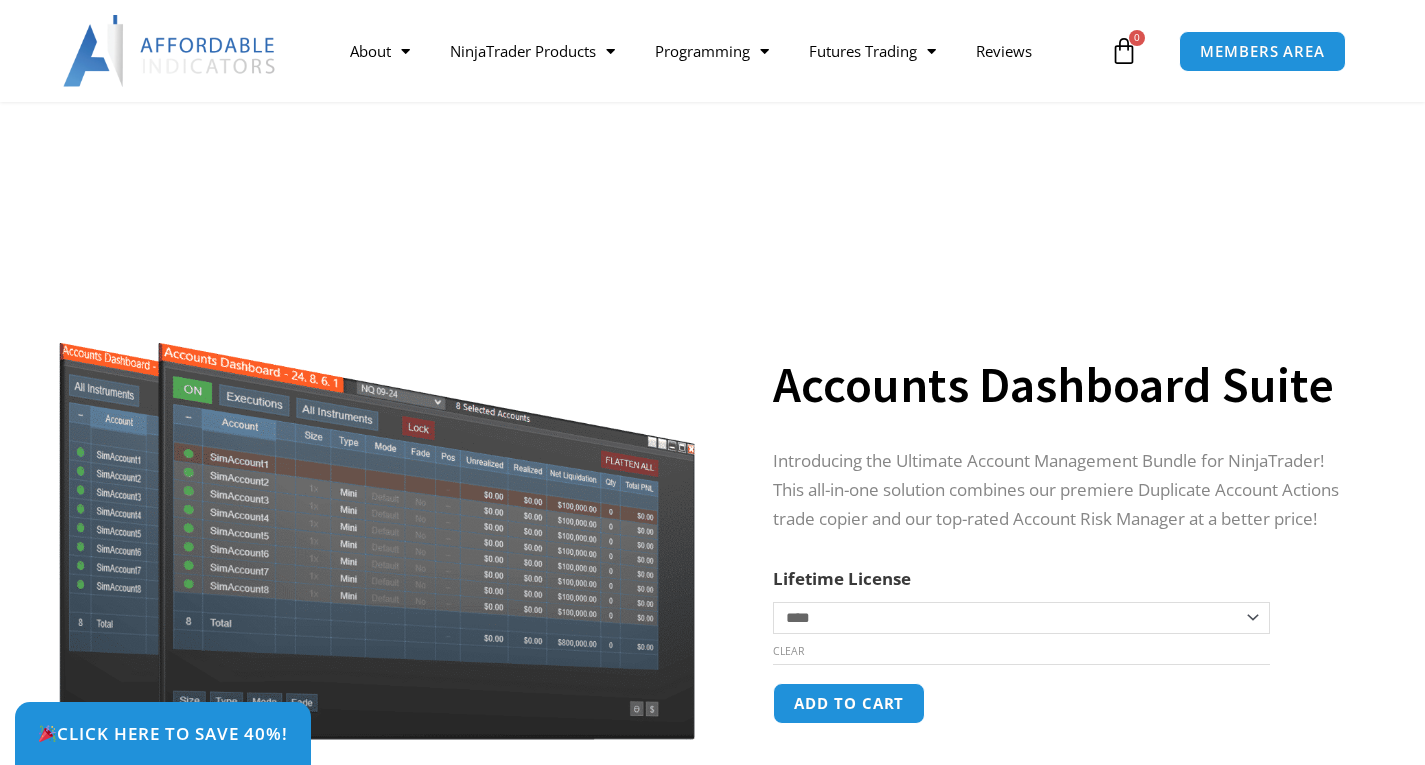 scroll, scrollTop: 300, scrollLeft: 0, axis: vertical 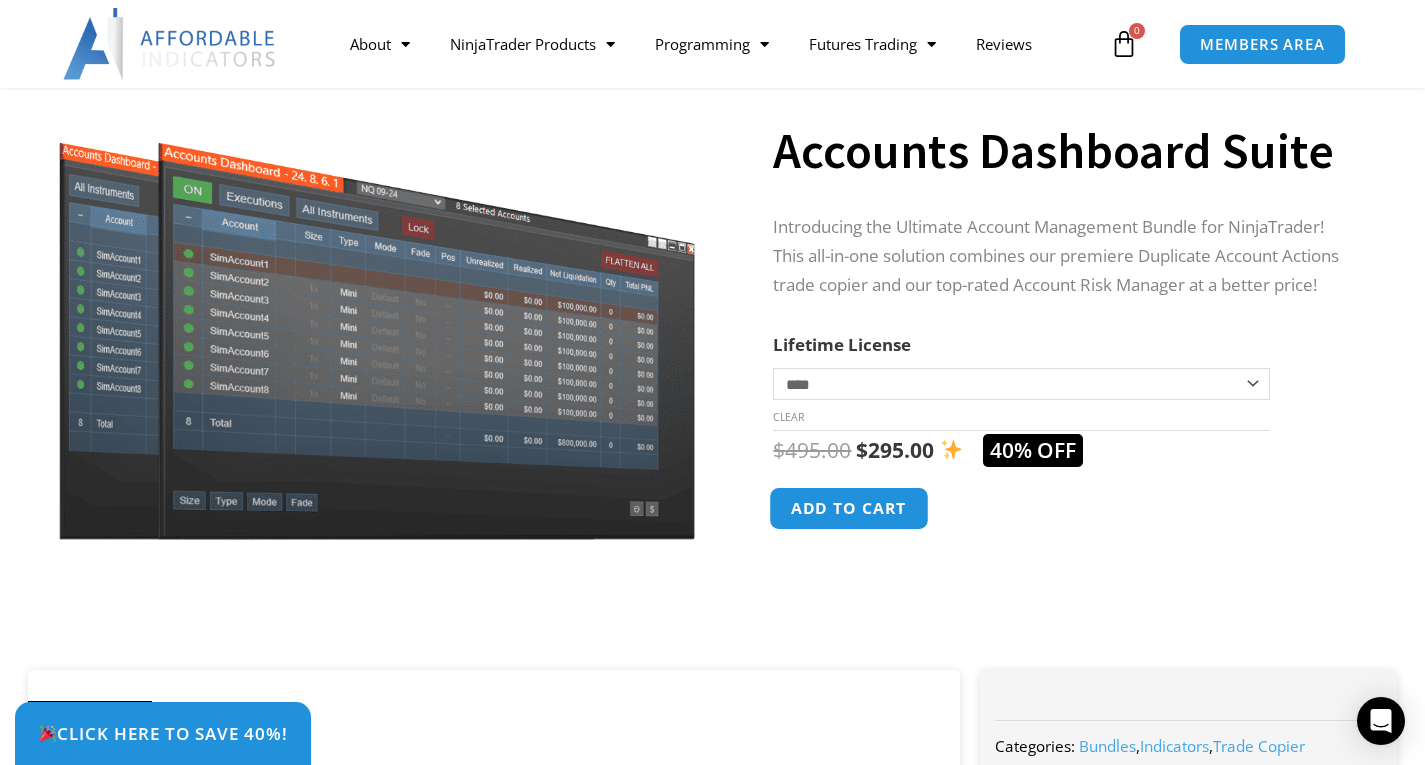 click on "Add to cart" 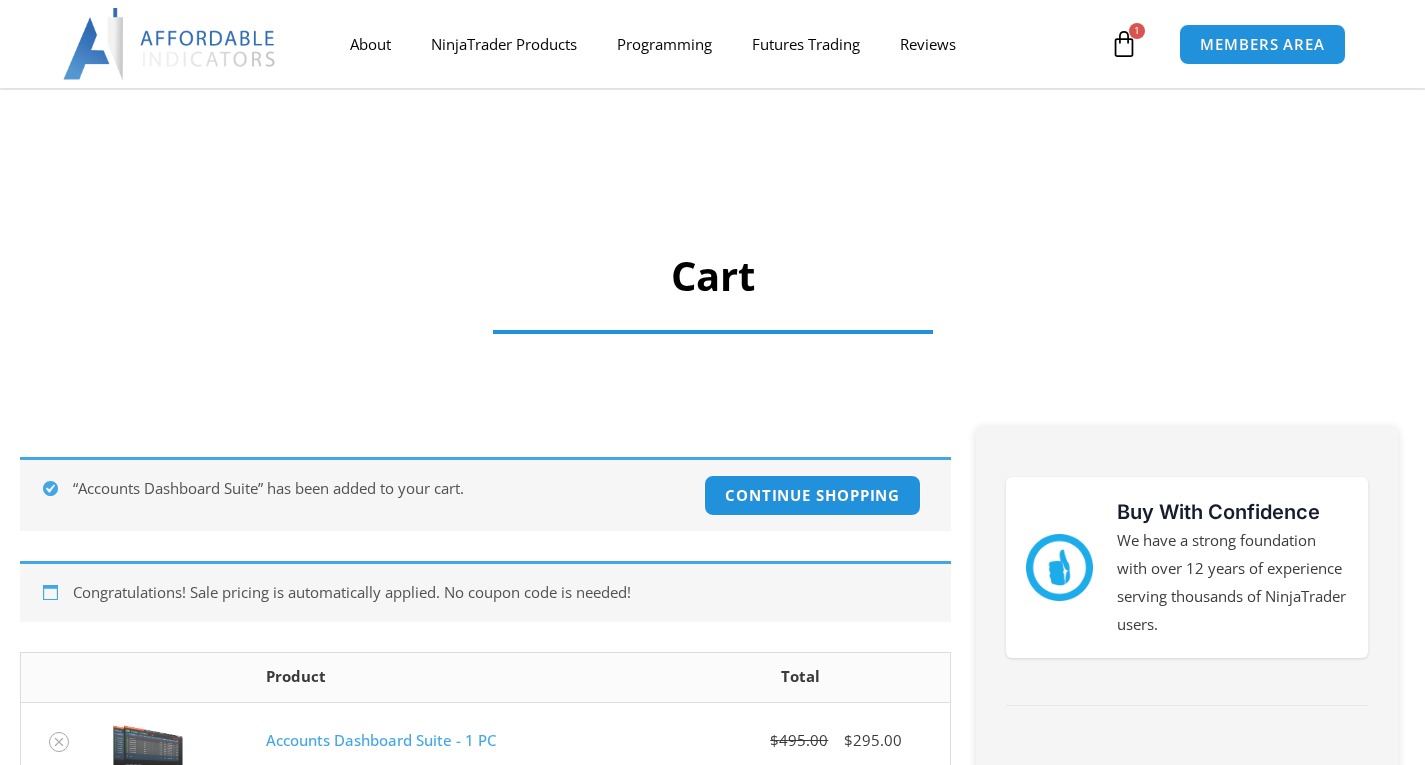 scroll, scrollTop: 100, scrollLeft: 0, axis: vertical 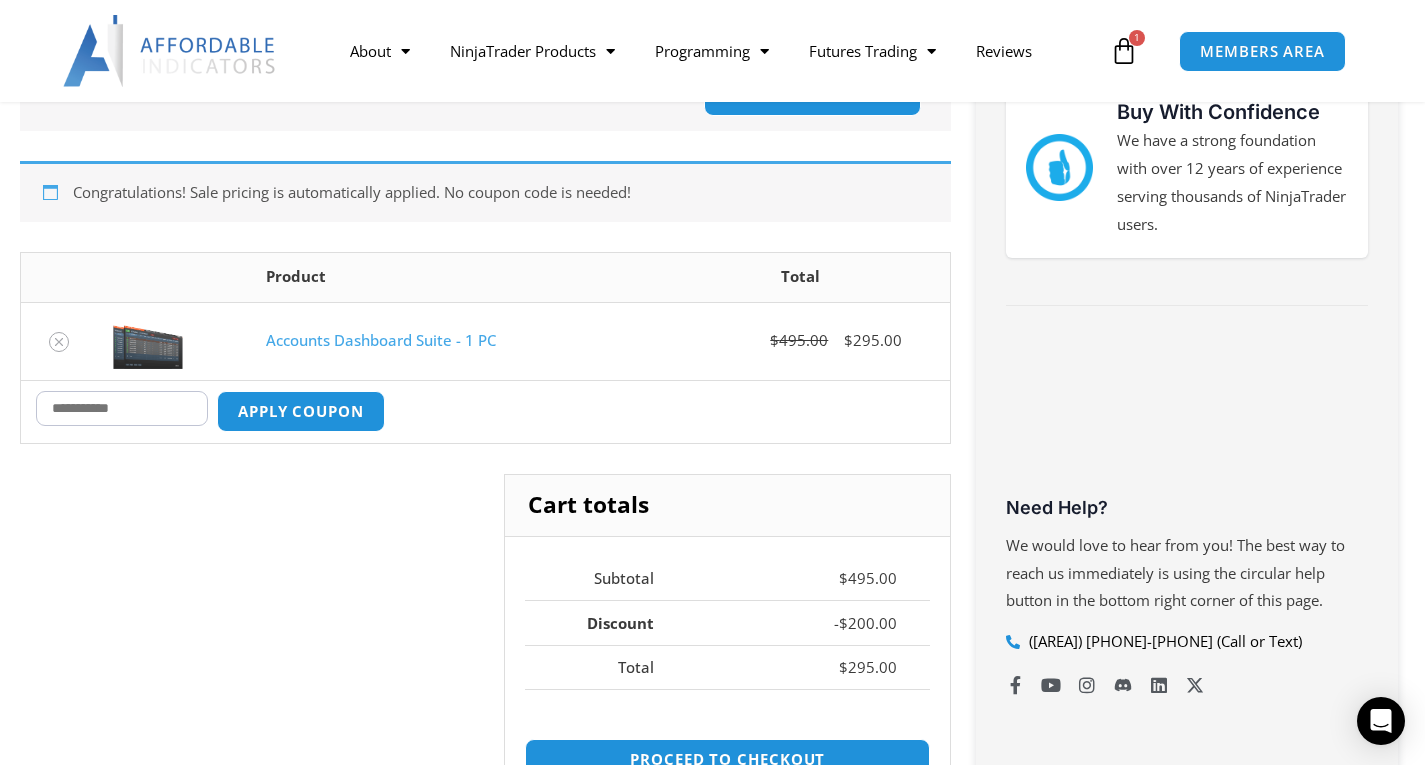 click on "Coupon:" at bounding box center [122, 408] 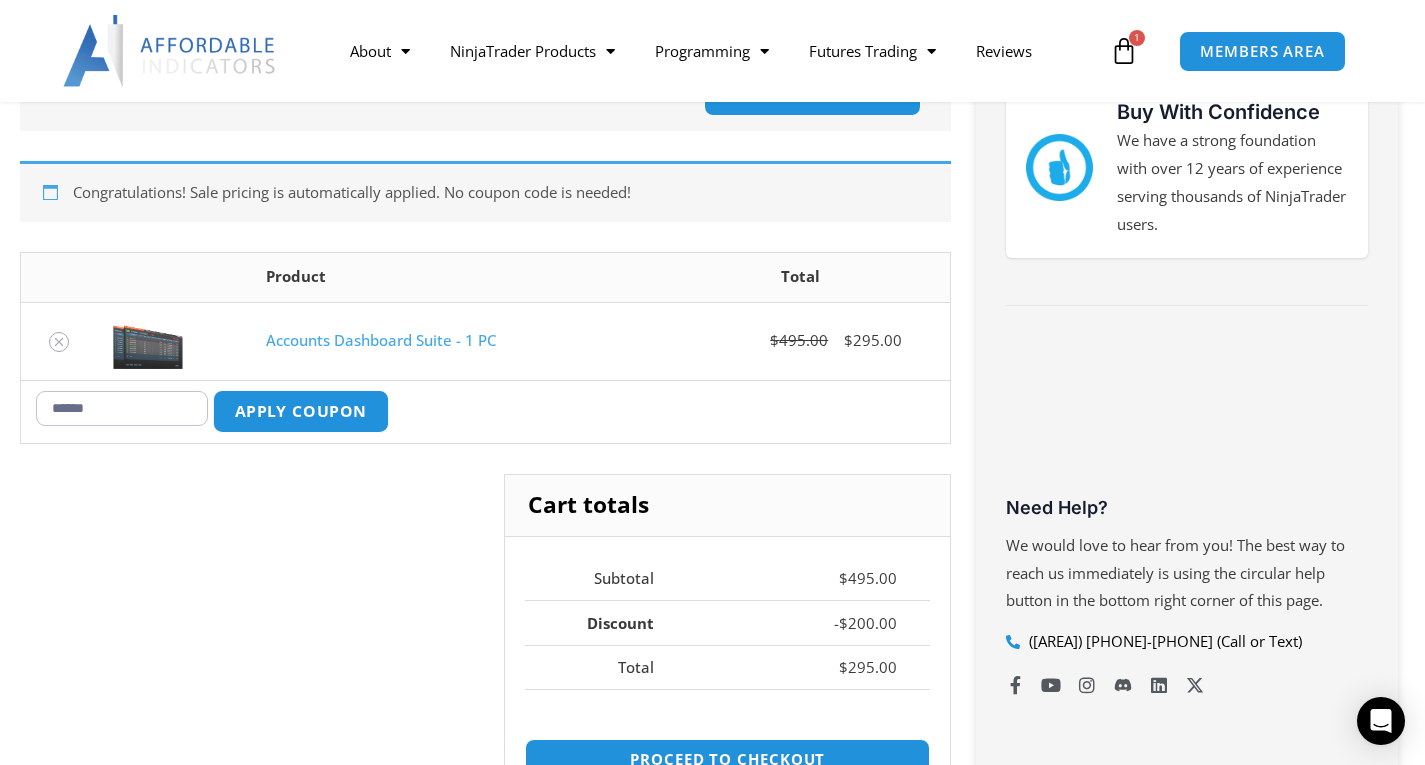 type on "******" 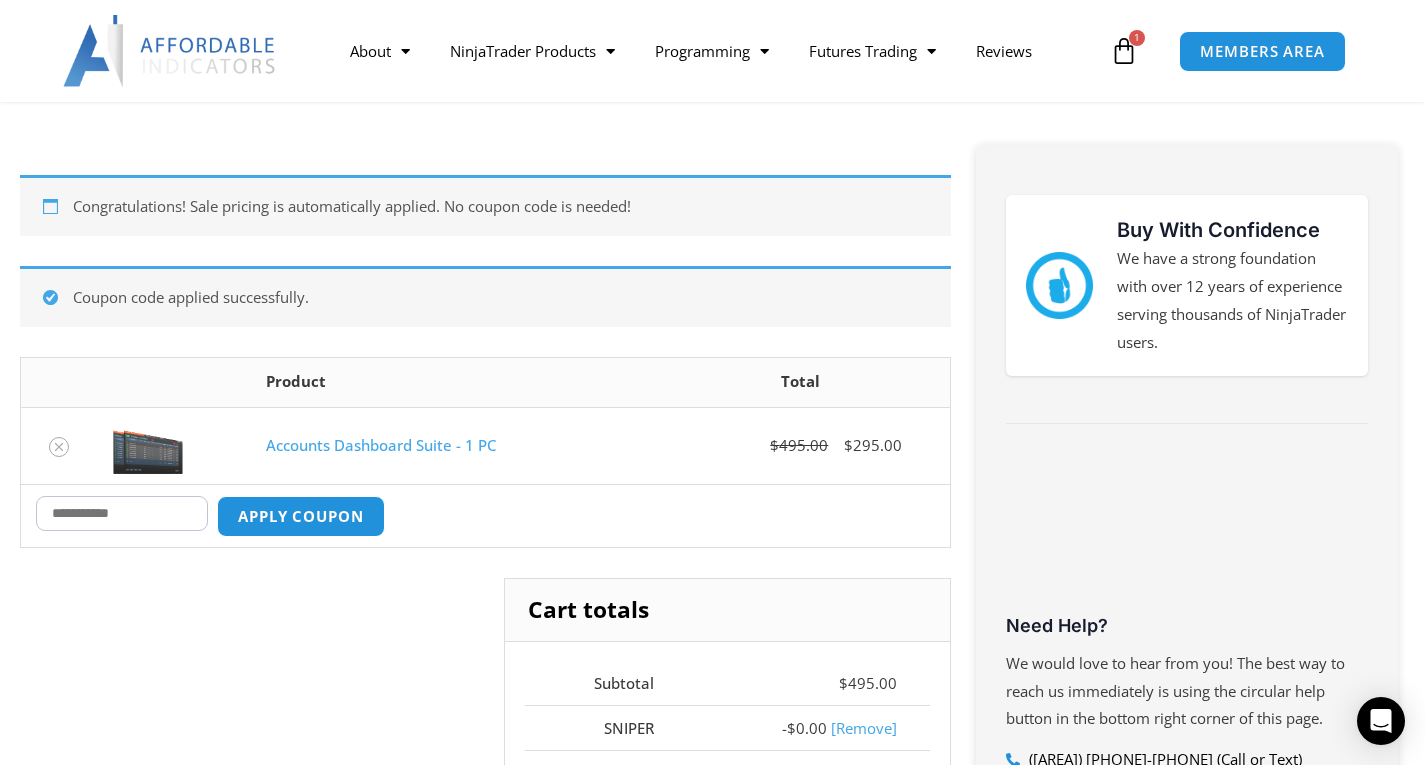 scroll, scrollTop: 148, scrollLeft: 0, axis: vertical 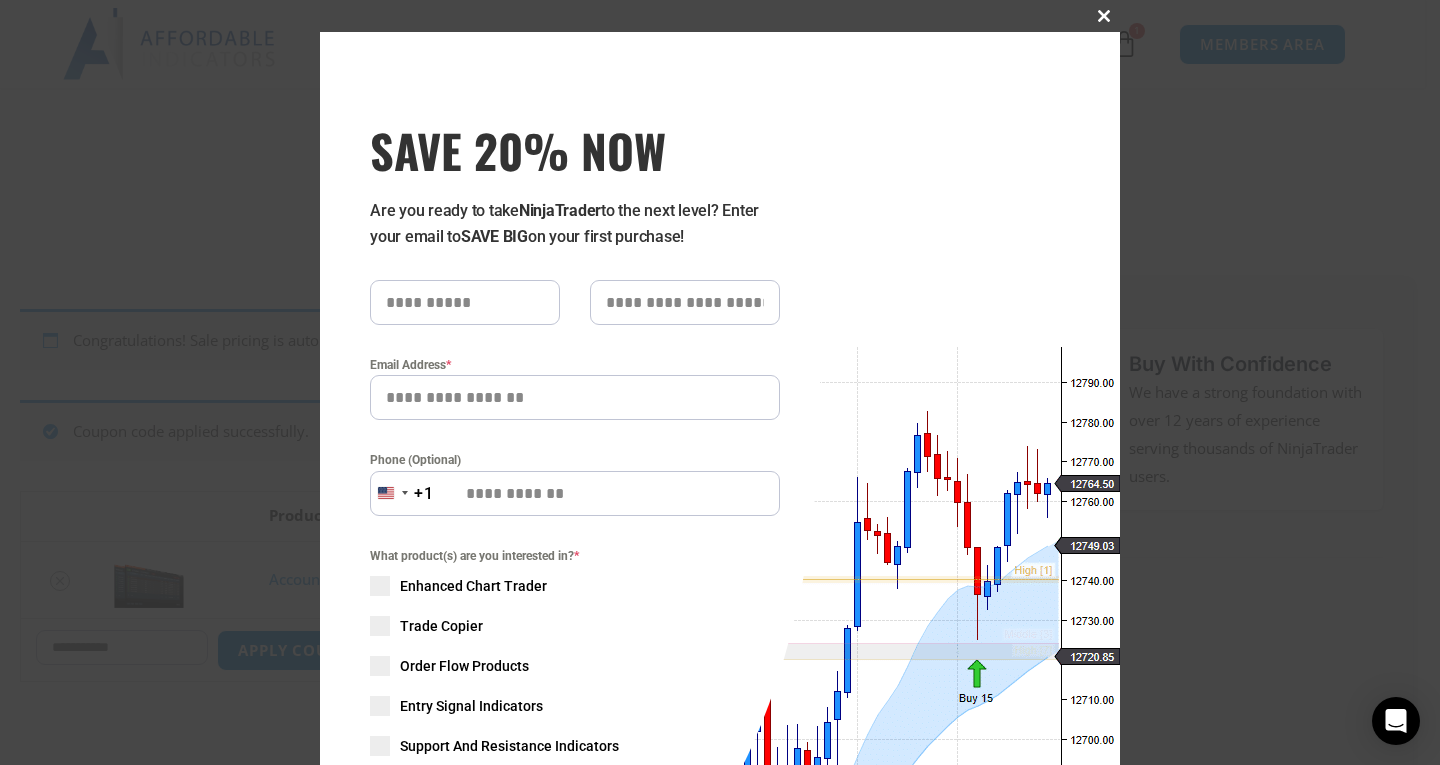 click at bounding box center (1104, 16) 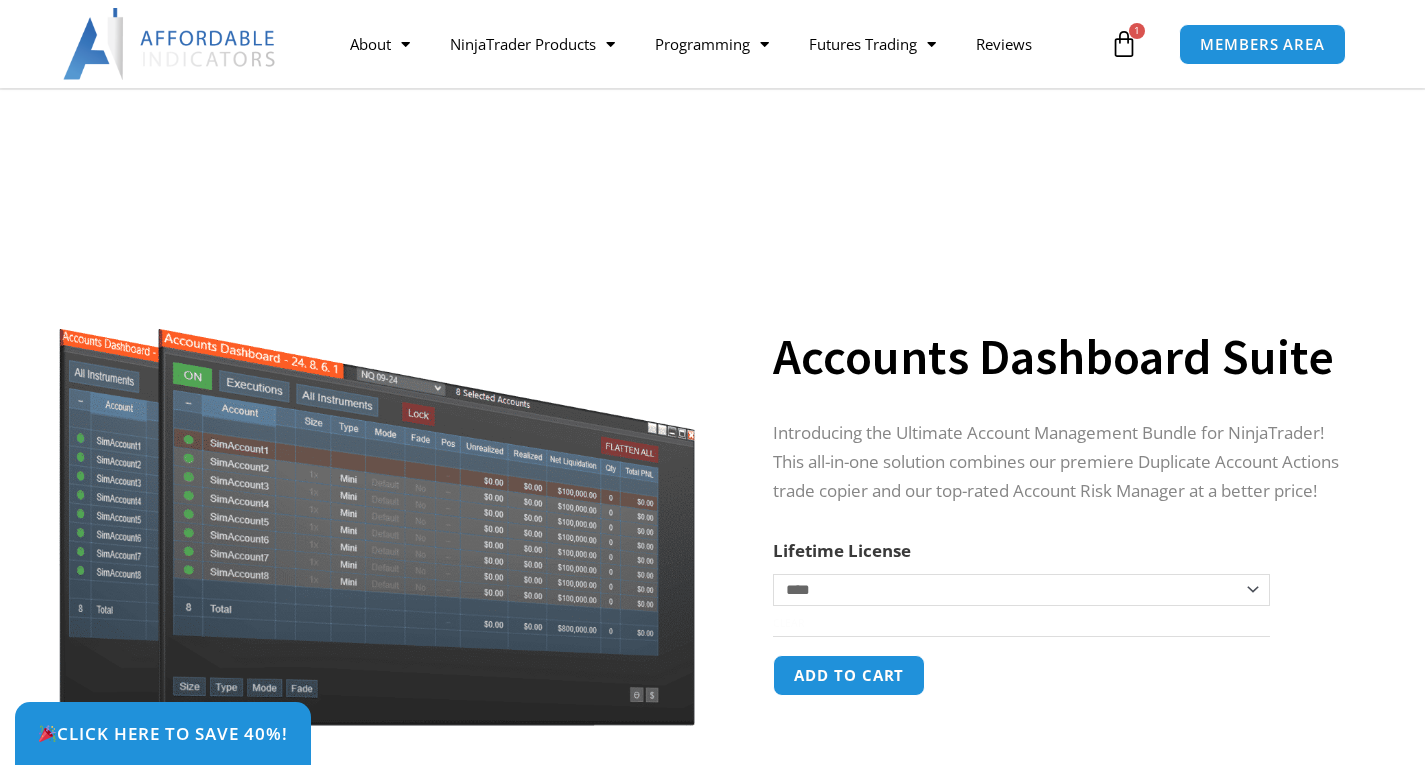 scroll, scrollTop: 186, scrollLeft: 0, axis: vertical 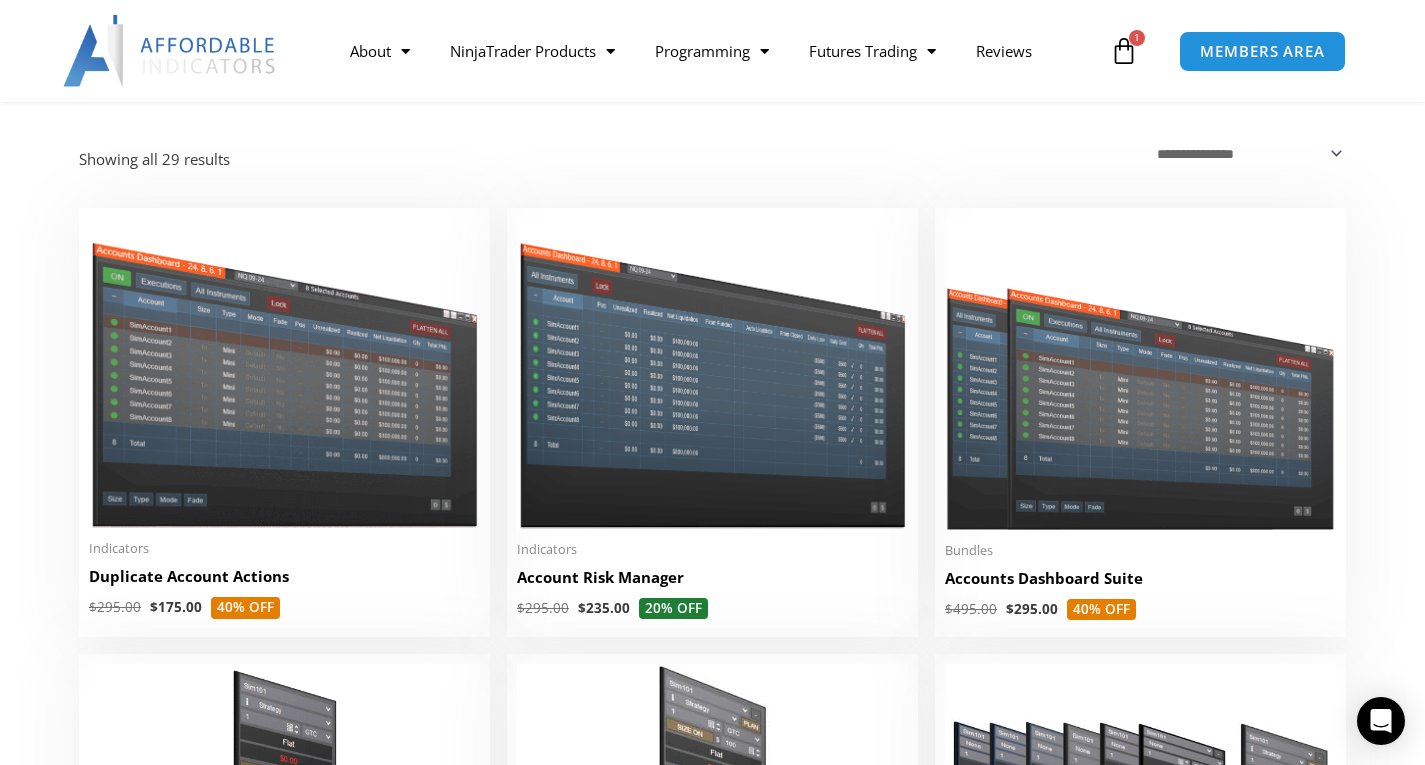 click on "**********" at bounding box center [712, 2510] 